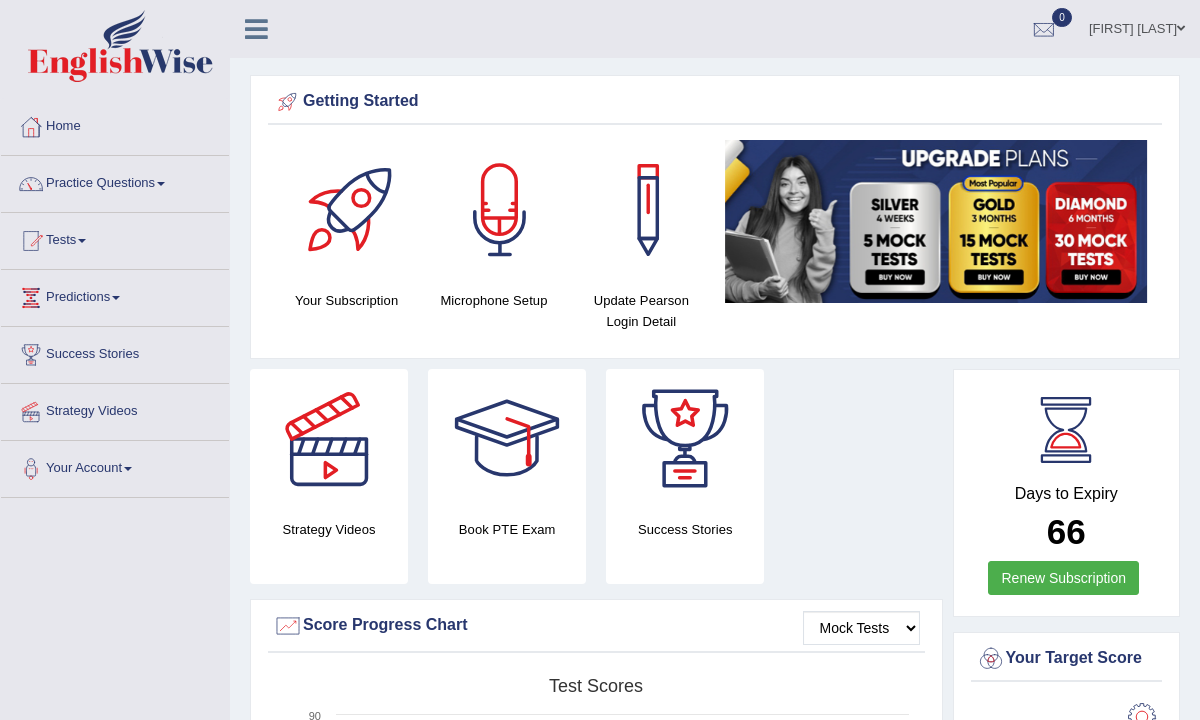 scroll, scrollTop: 0, scrollLeft: 0, axis: both 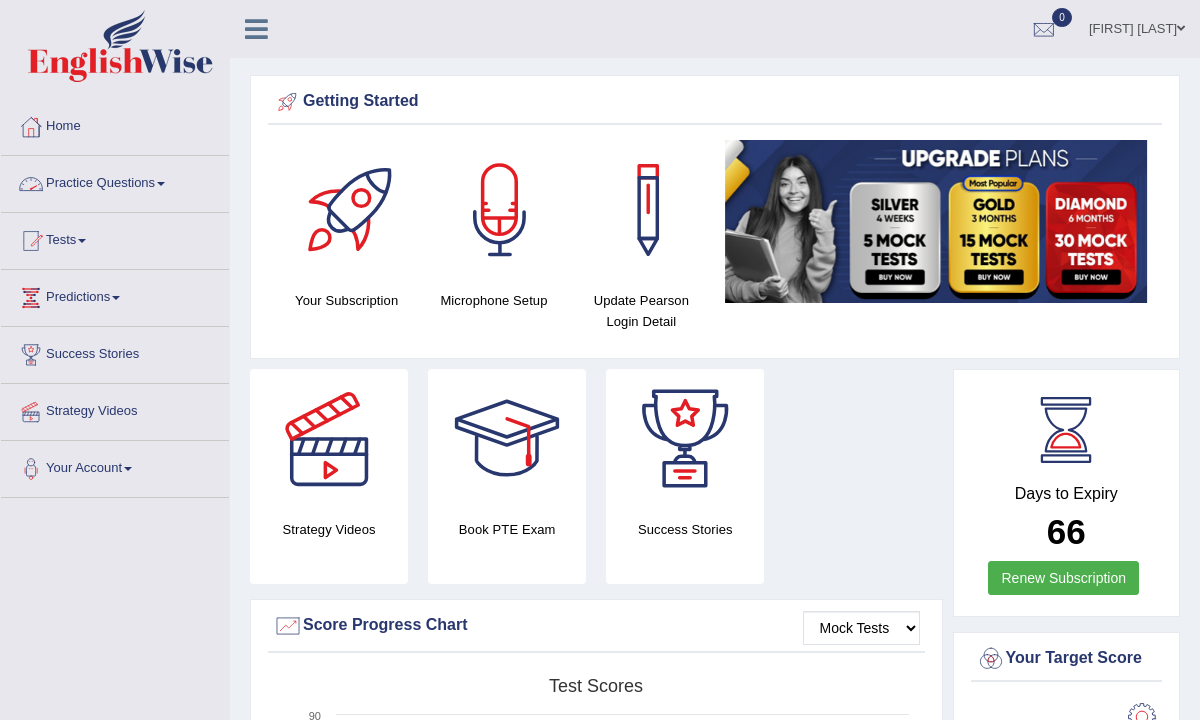 click at bounding box center (31, 184) 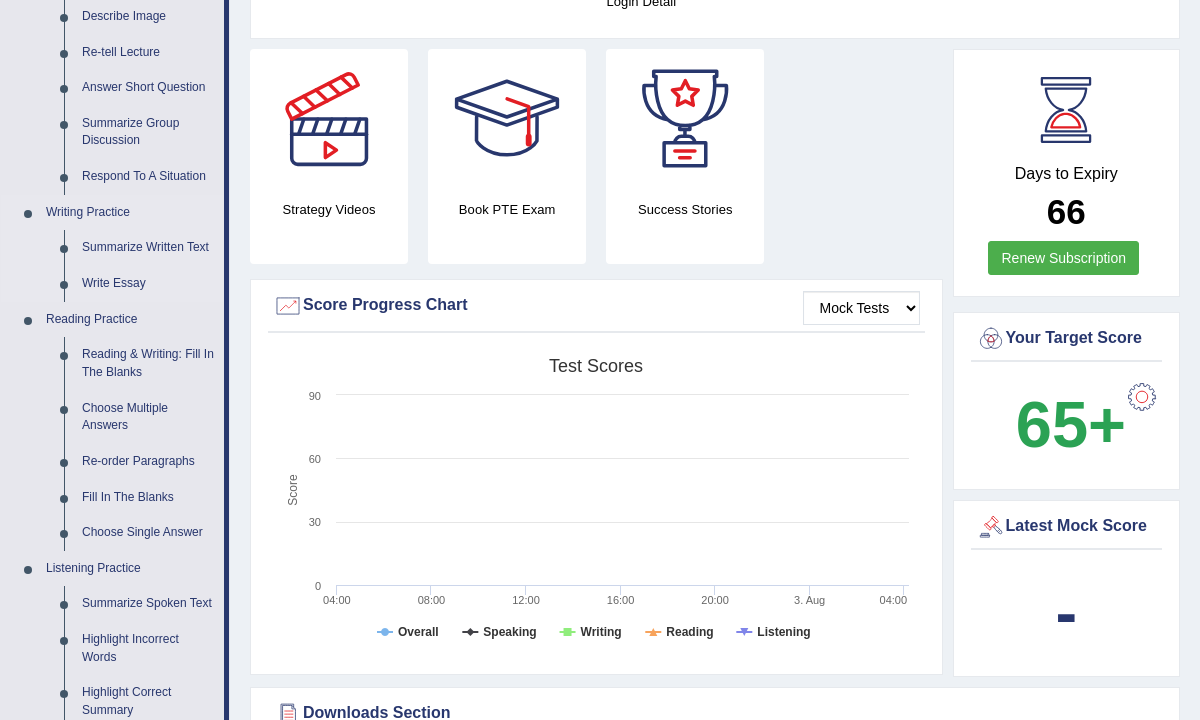 scroll, scrollTop: 360, scrollLeft: 0, axis: vertical 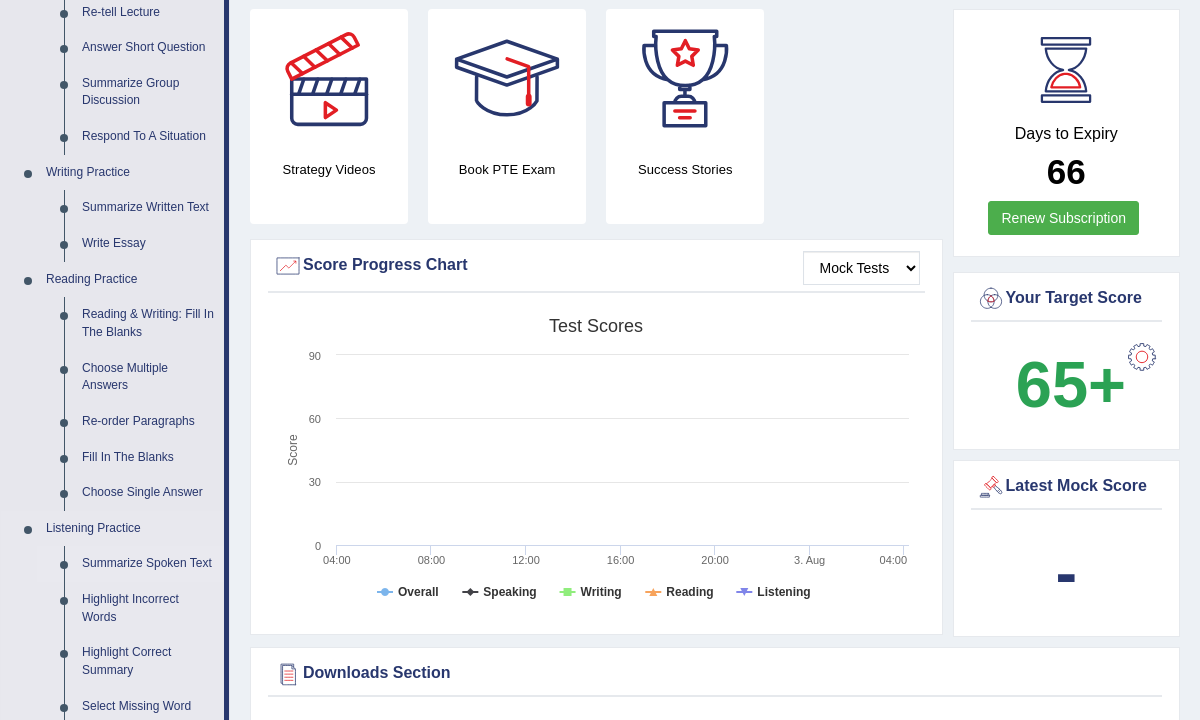 click on "Summarize Spoken Text" at bounding box center (148, 564) 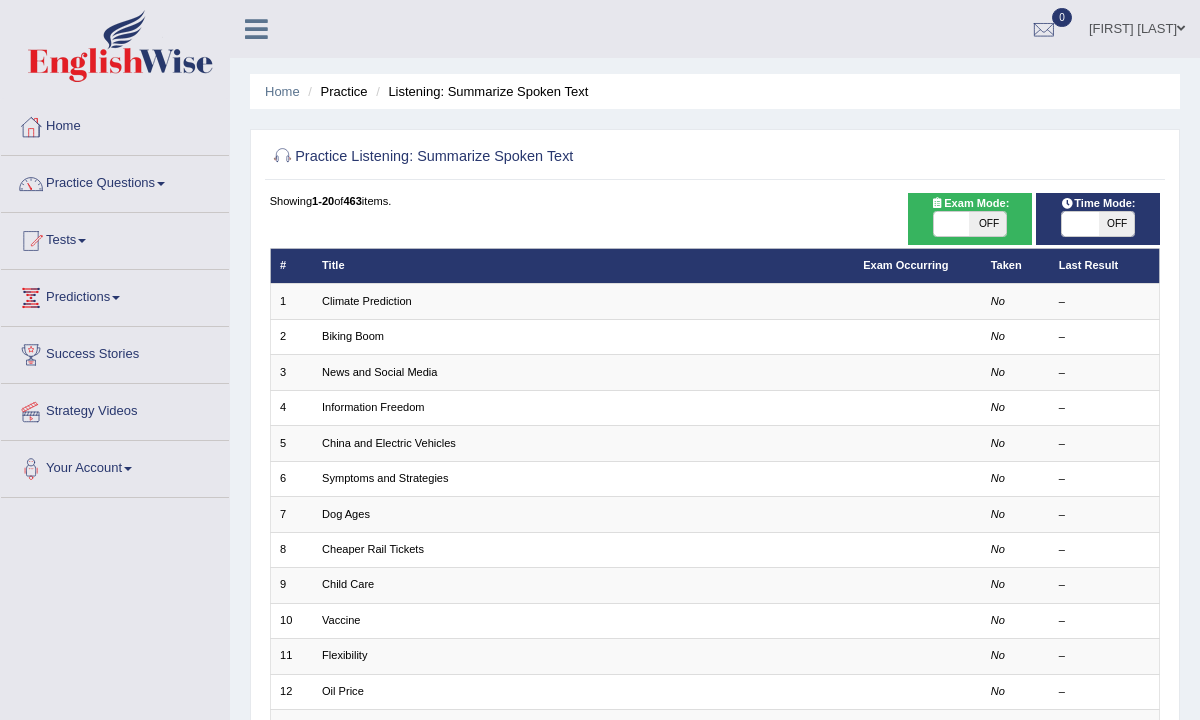 scroll, scrollTop: 0, scrollLeft: 0, axis: both 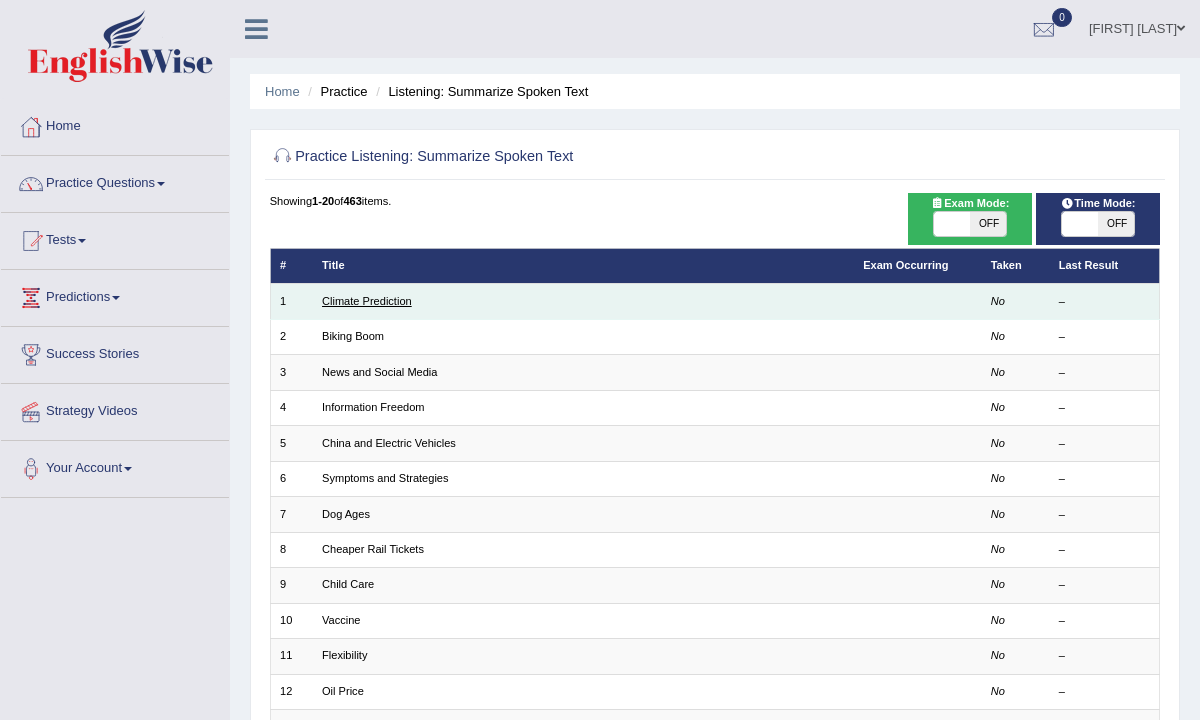click on "Climate Prediction" at bounding box center (367, 301) 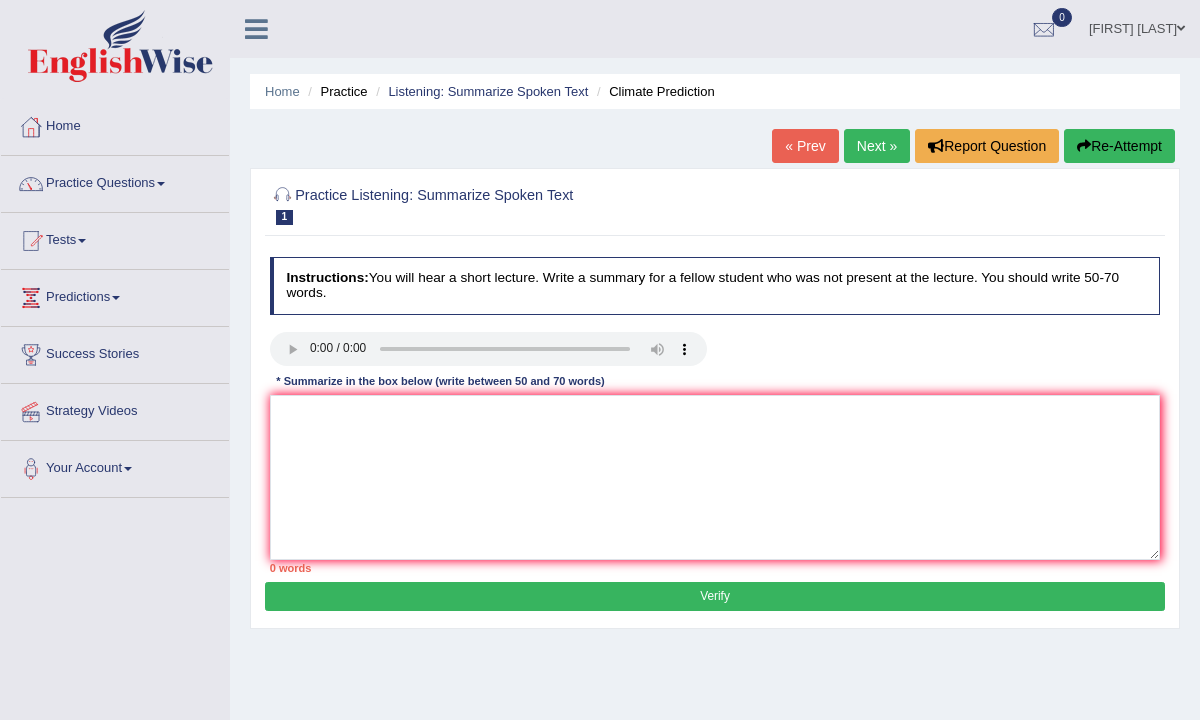 scroll, scrollTop: 0, scrollLeft: 0, axis: both 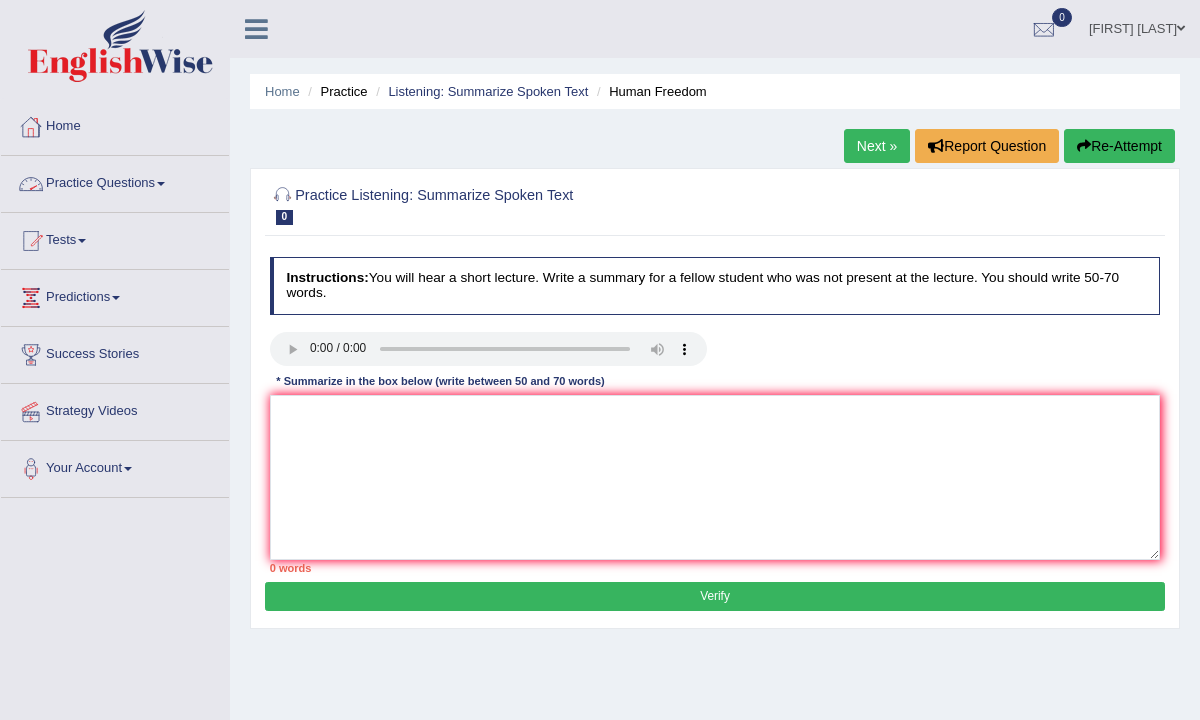 click on "Practice Questions" at bounding box center (115, 181) 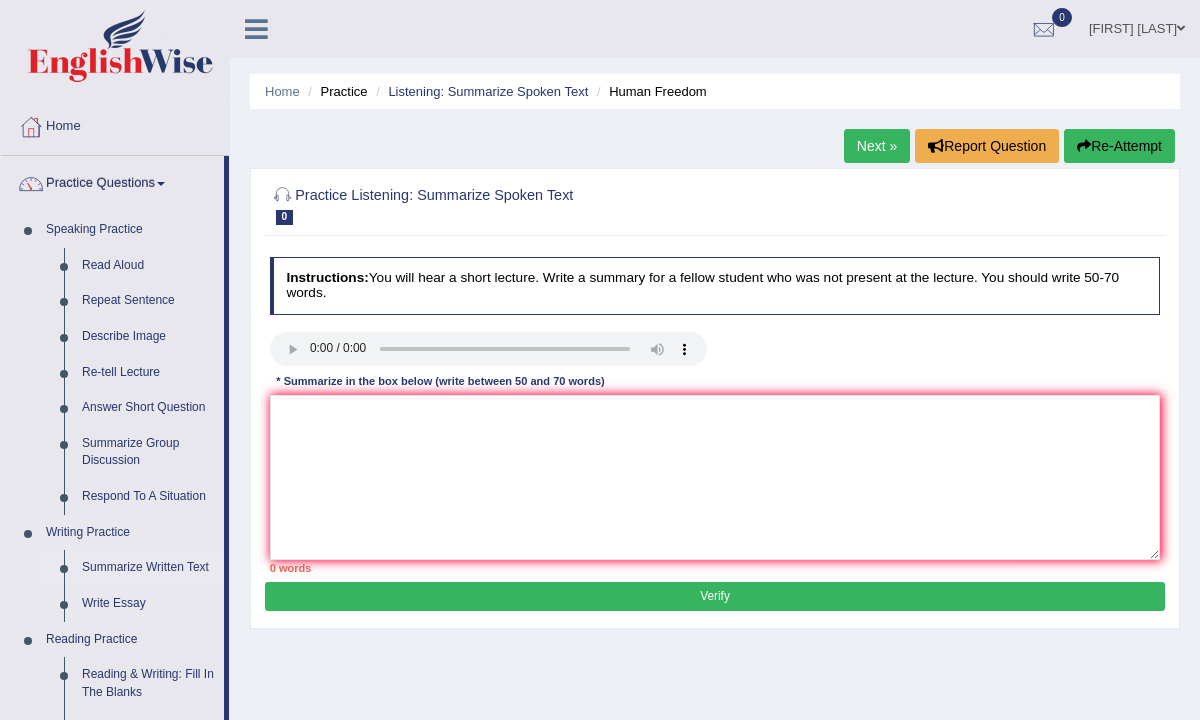 click on "Summarize Written Text" at bounding box center (148, 568) 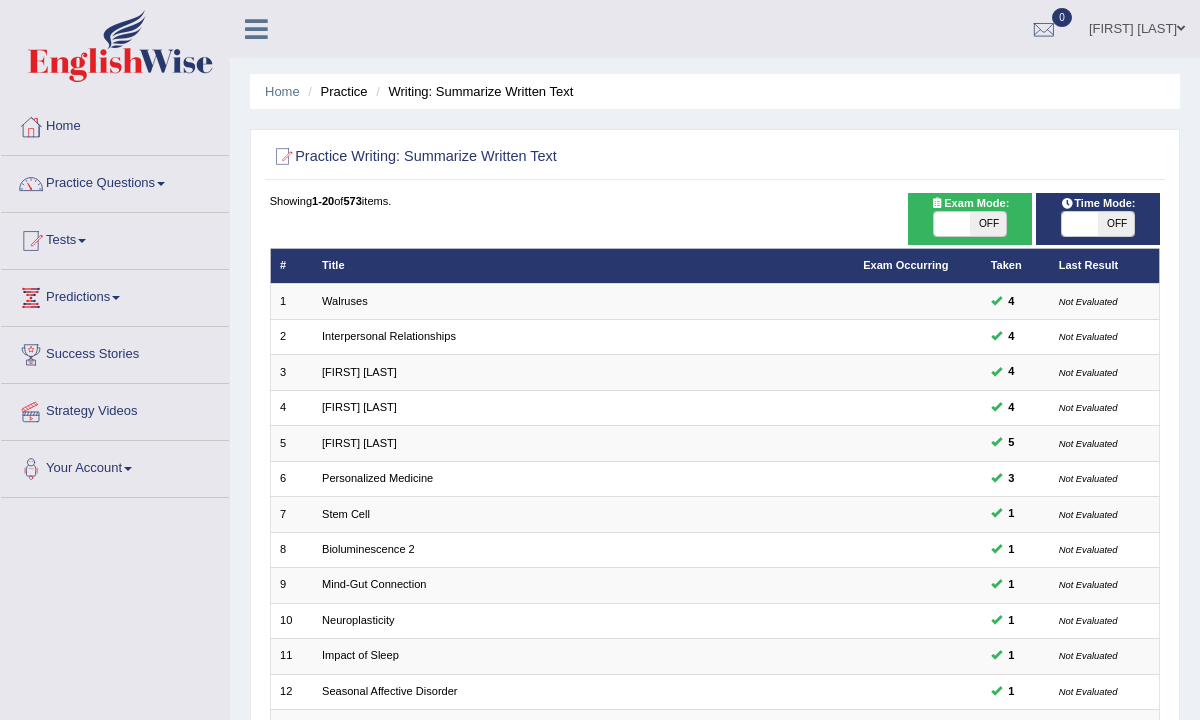 scroll, scrollTop: 0, scrollLeft: 0, axis: both 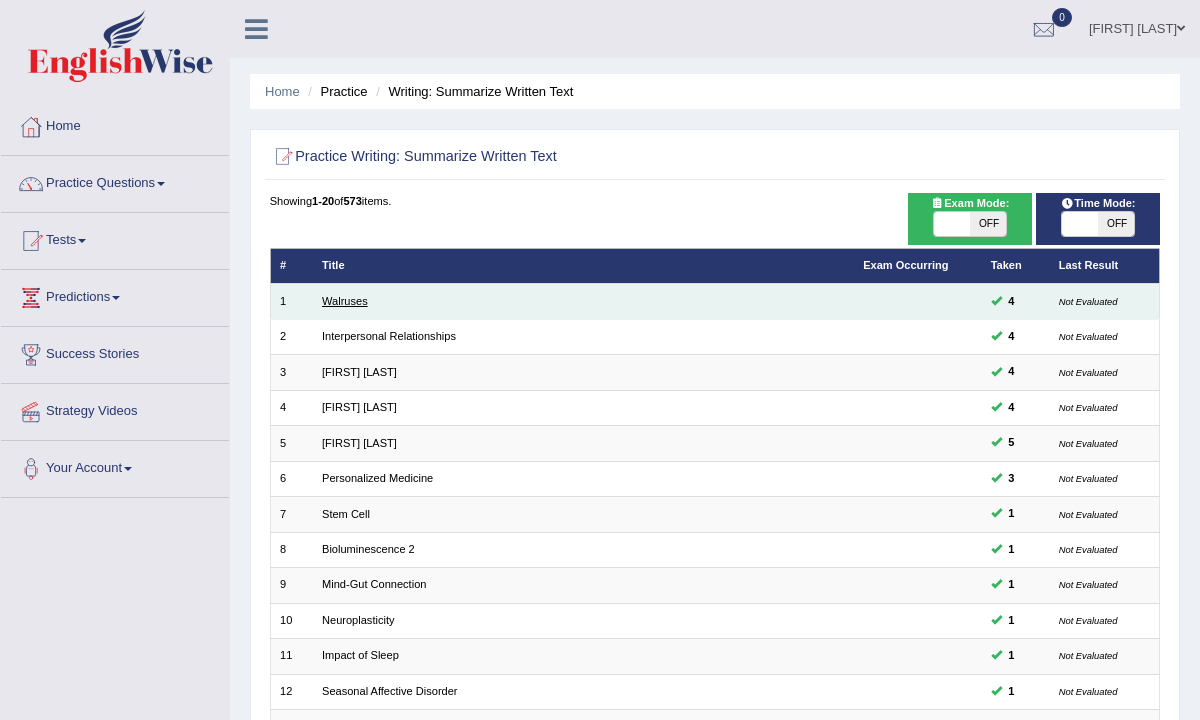 click on "Walruses" at bounding box center [345, 301] 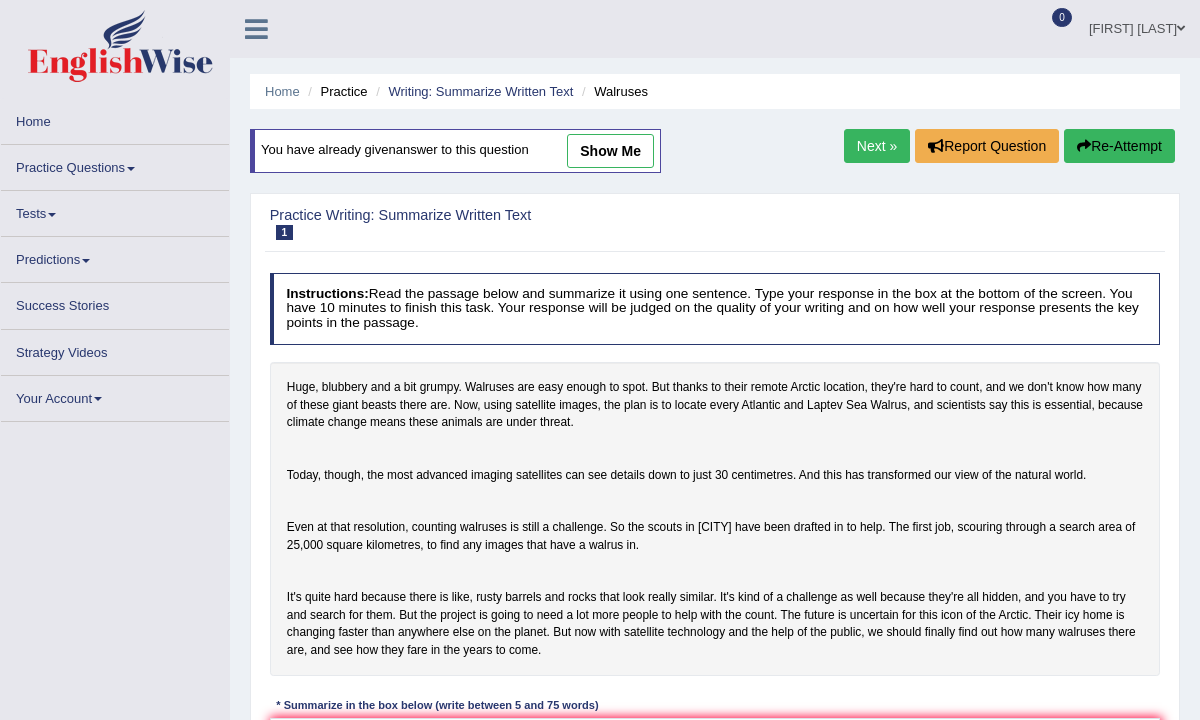 scroll, scrollTop: 0, scrollLeft: 0, axis: both 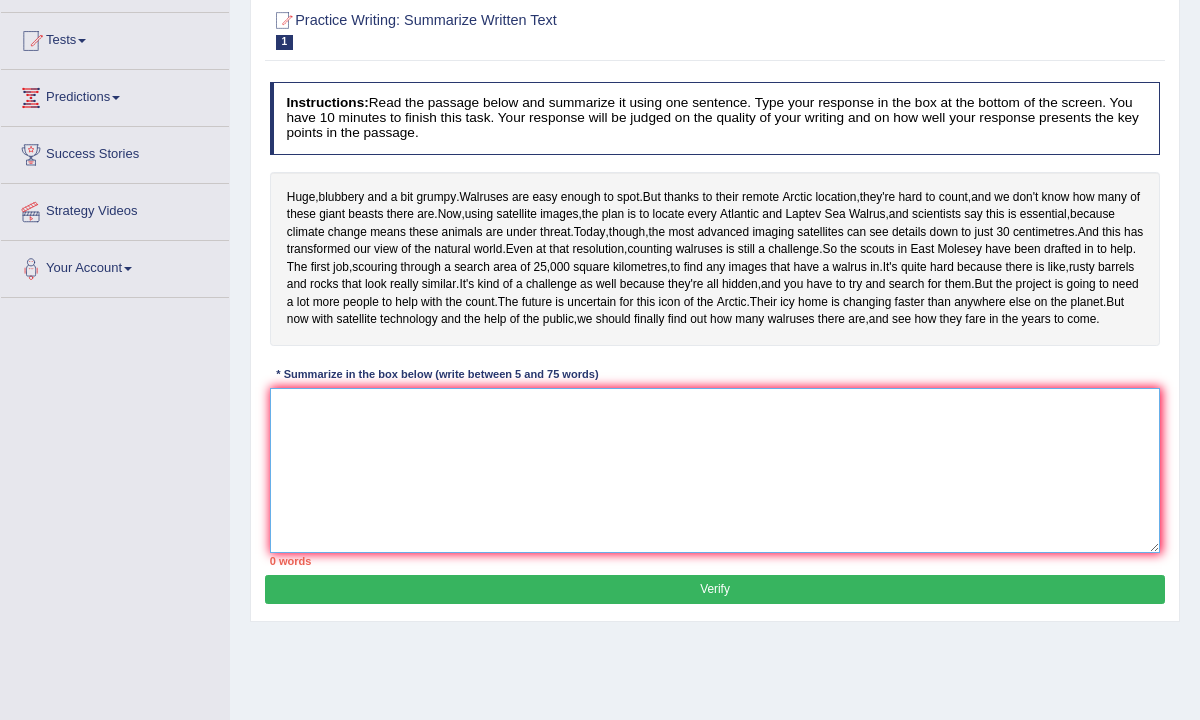 click at bounding box center (715, 470) 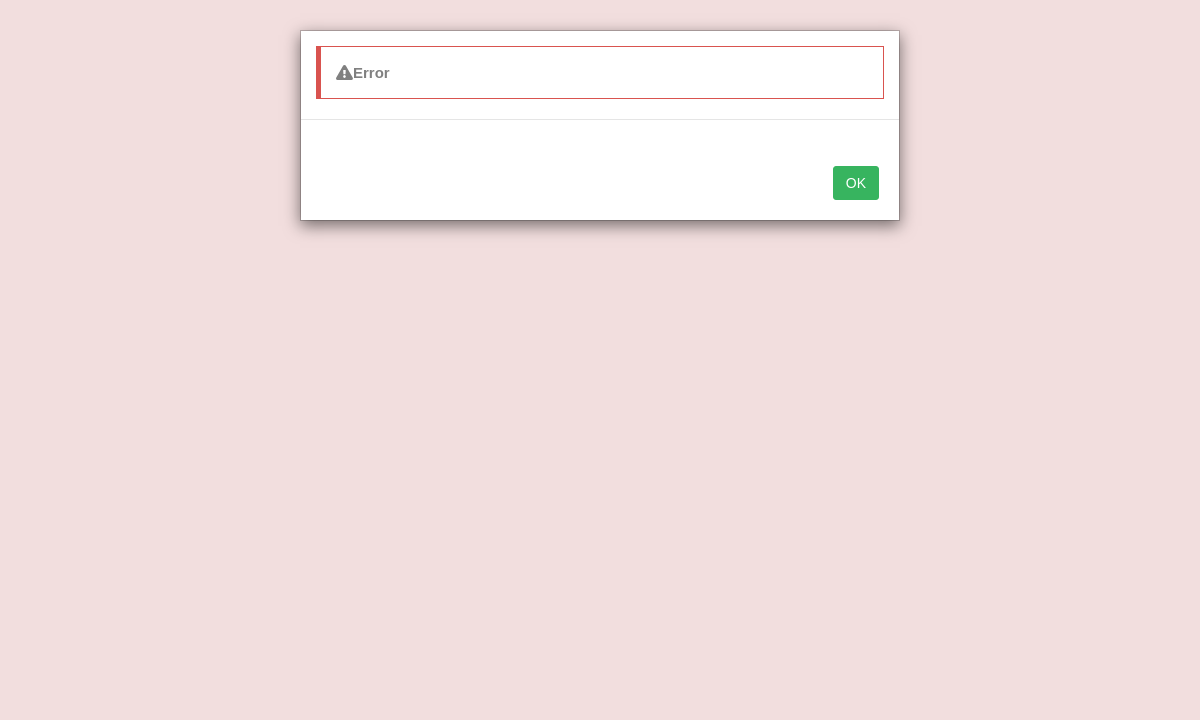 click on "OK" at bounding box center [856, 183] 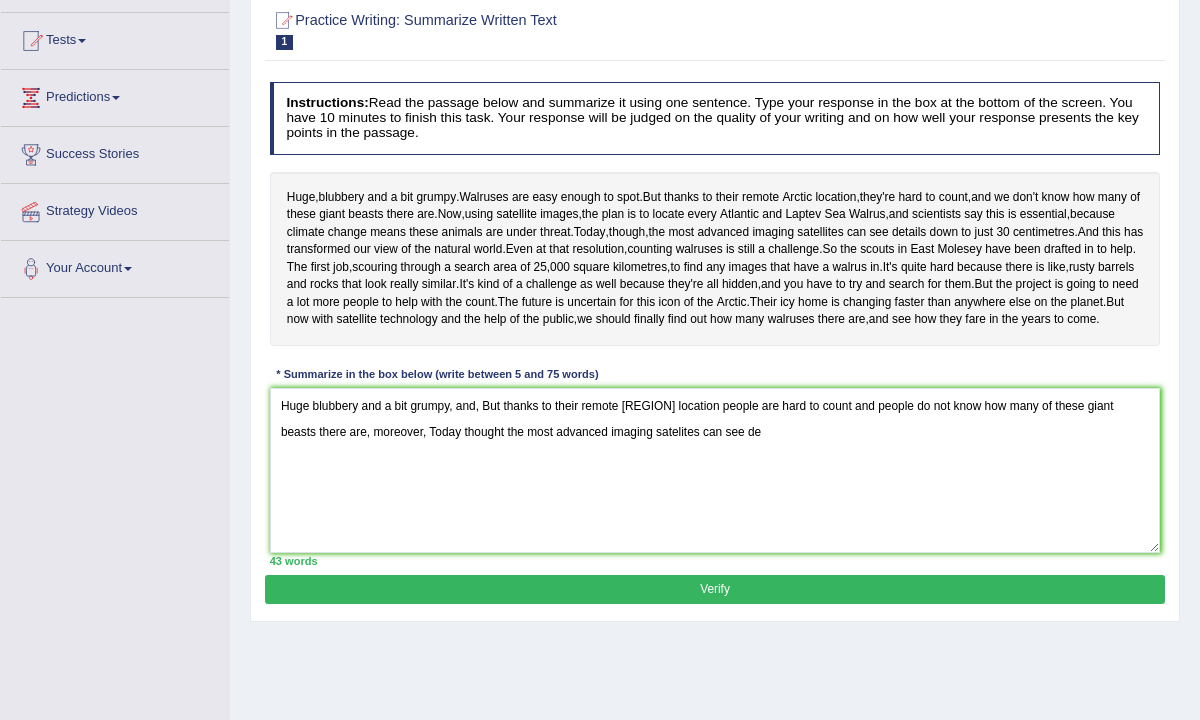 scroll, scrollTop: 330, scrollLeft: 0, axis: vertical 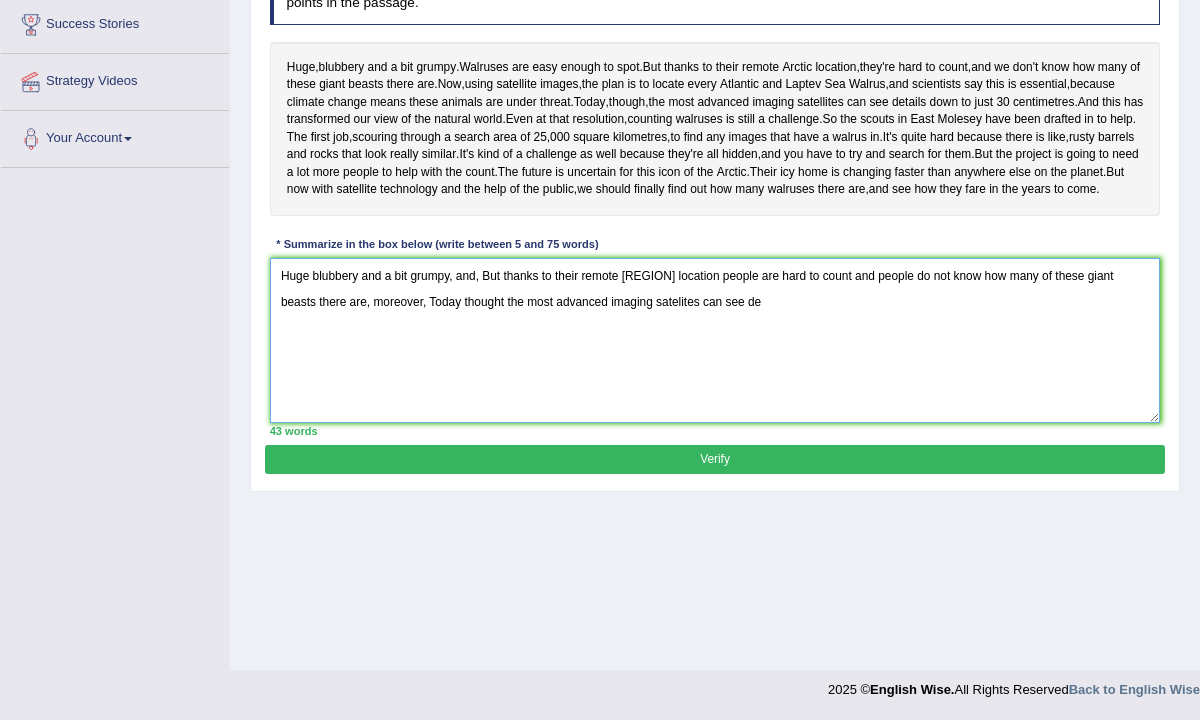 click on "Huge blubbery and a bit grumpy, and, But thanks to their remote [REGION] location people are hard to count and people do not know how many of these giant beasts there are, moreover, Today thought the most advanced imaging satelites can see de" at bounding box center [715, 340] 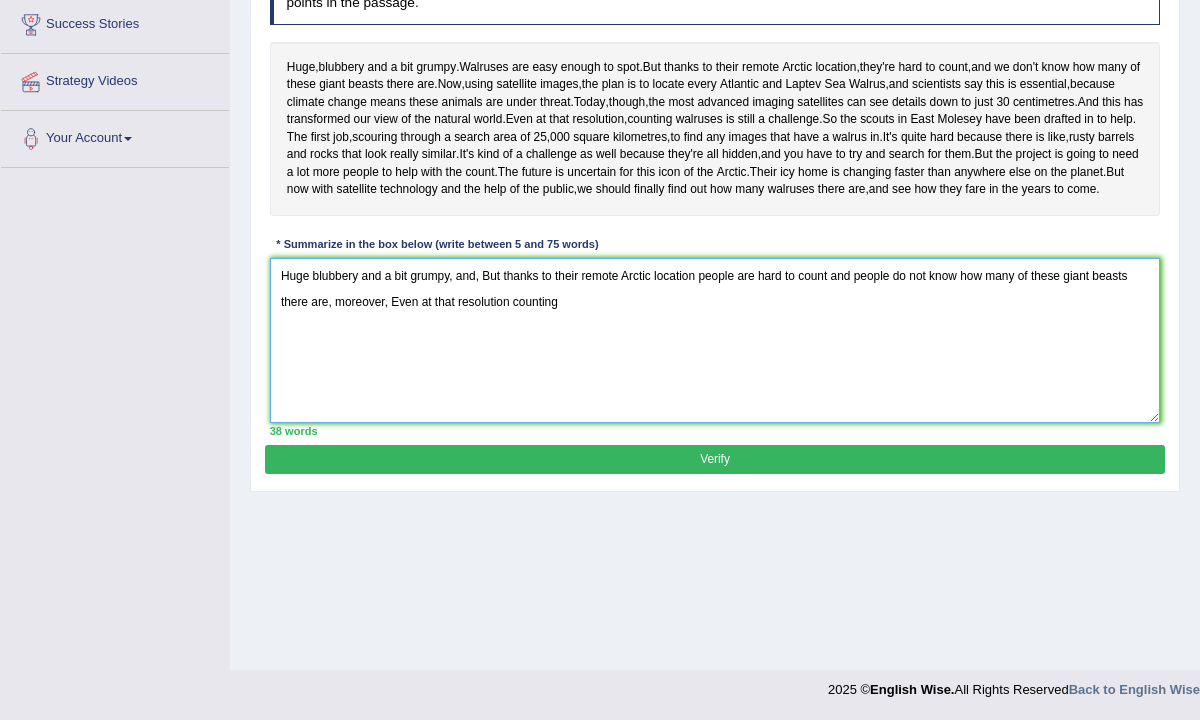 click on "Huge blubbery and a bit grumpy, and, But thanks to their remote Arctic location people are hard to count and people do not know how many of these giant beasts there are, moreover, Even at that resolution counting" at bounding box center (715, 340) 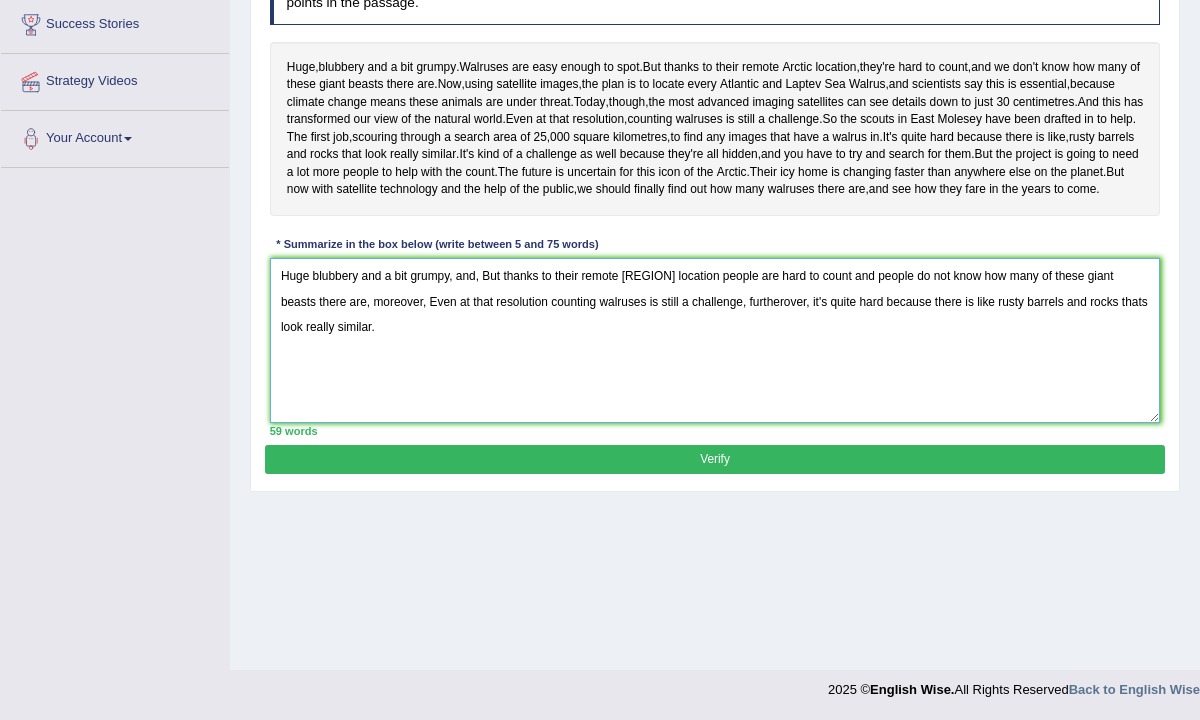 type on "Huge blubbery and a bit grumpy, and, But thanks to their remote [REGION] location people are hard to count and people do not know how many of these giant beasts there are, moreover, Even at that resolution counting walruses is still a challenge, furtherover, it's quite hard because there is like rusty barrels and rocks thats look really similar." 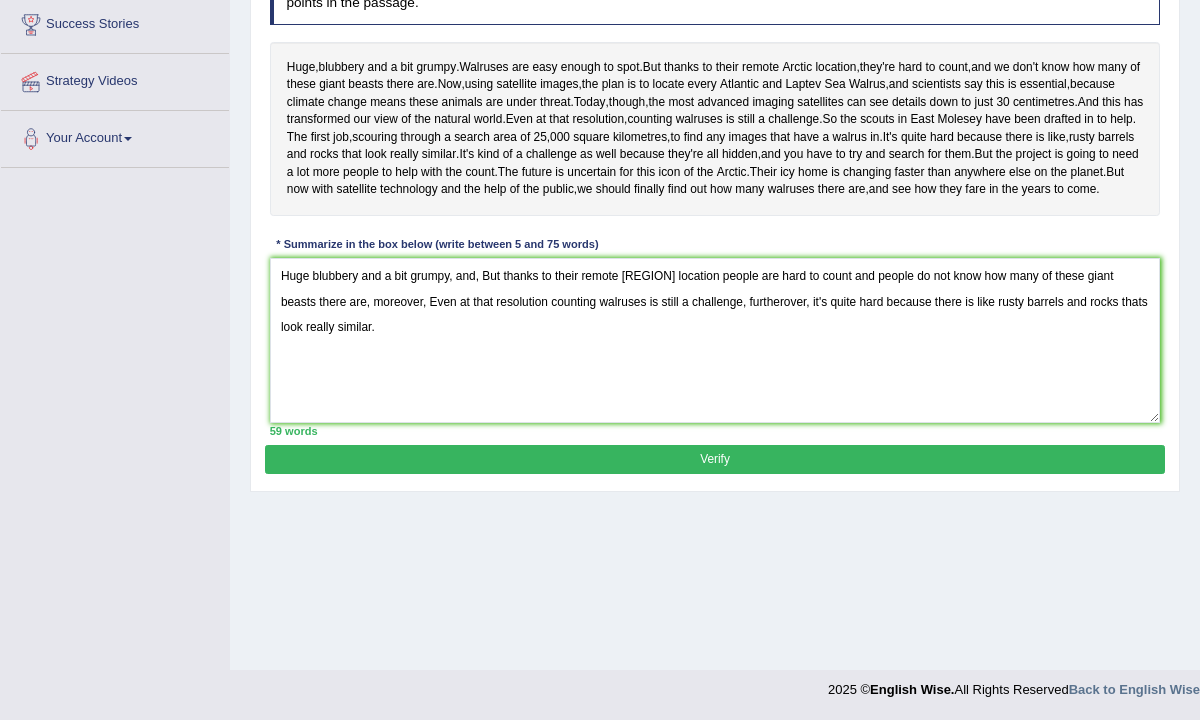 click on "Verify" at bounding box center [714, 459] 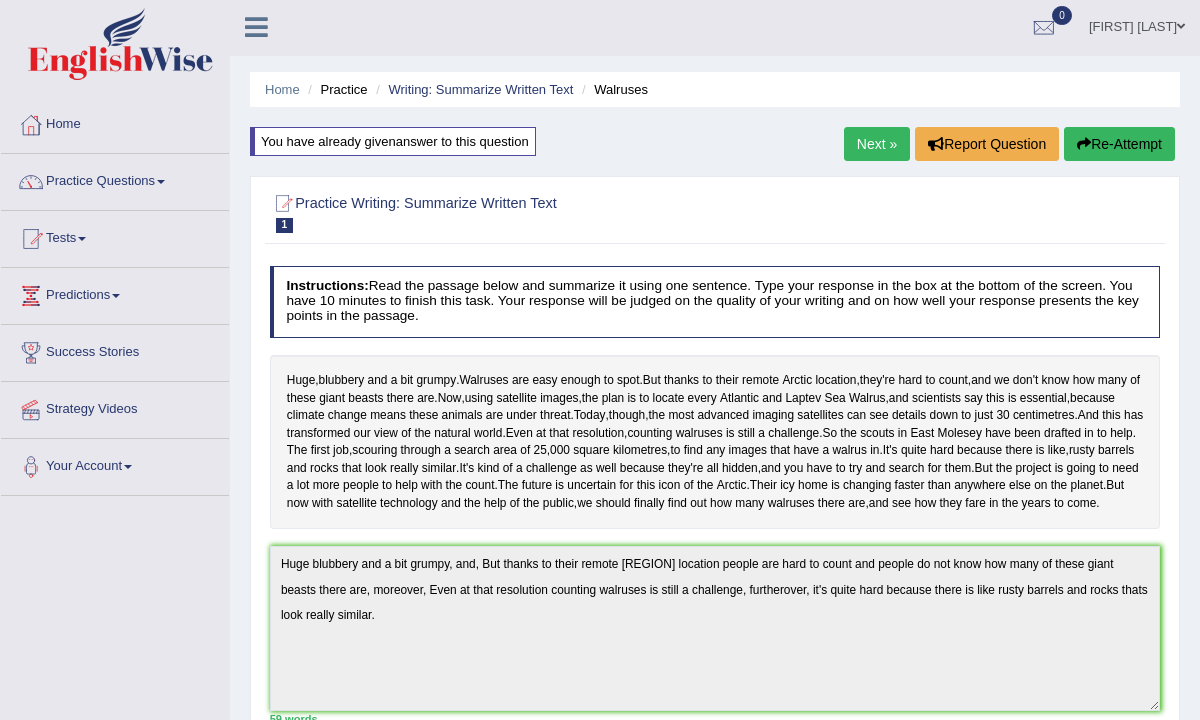 scroll, scrollTop: 0, scrollLeft: 0, axis: both 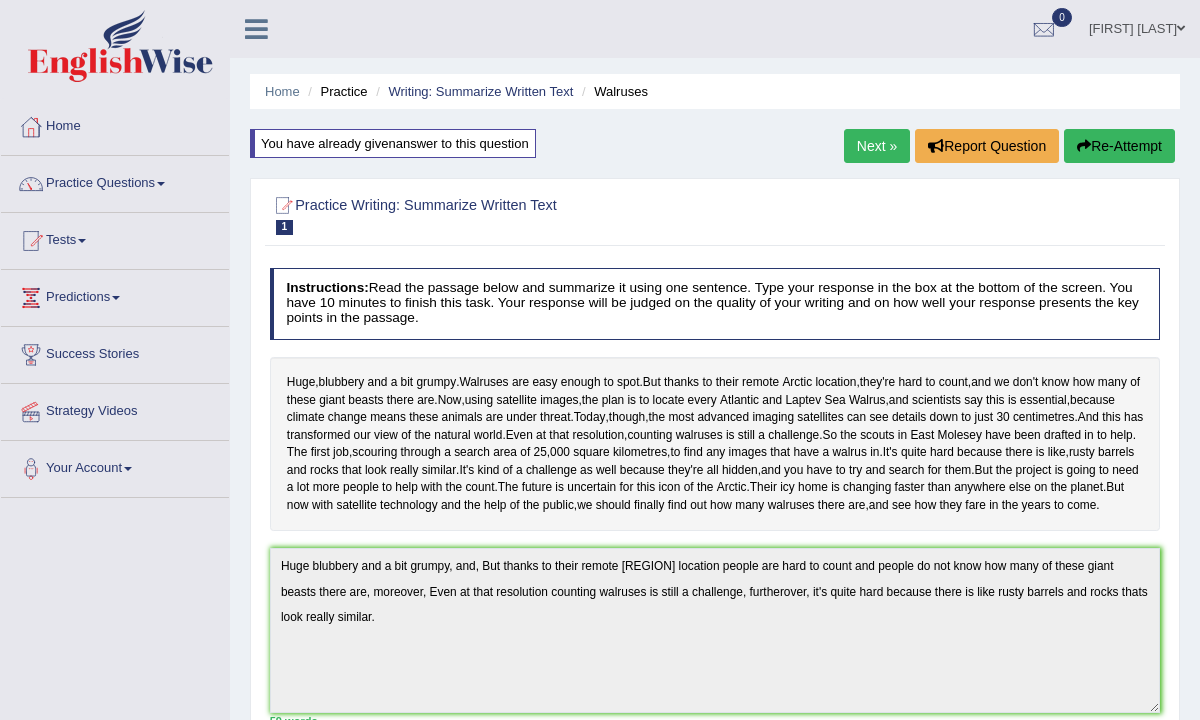 click on "Practice Questions" at bounding box center (115, 181) 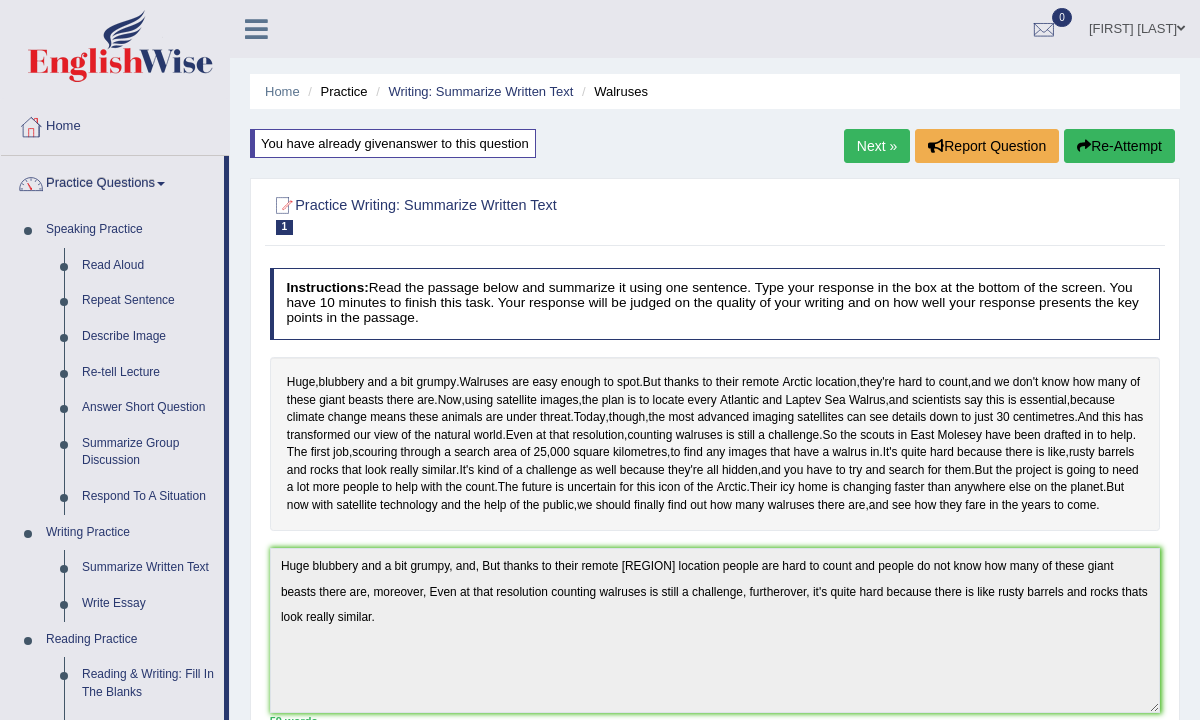 click on "Practice Writing: Summarize Written Text
1
Walruses" at bounding box center [546, 214] 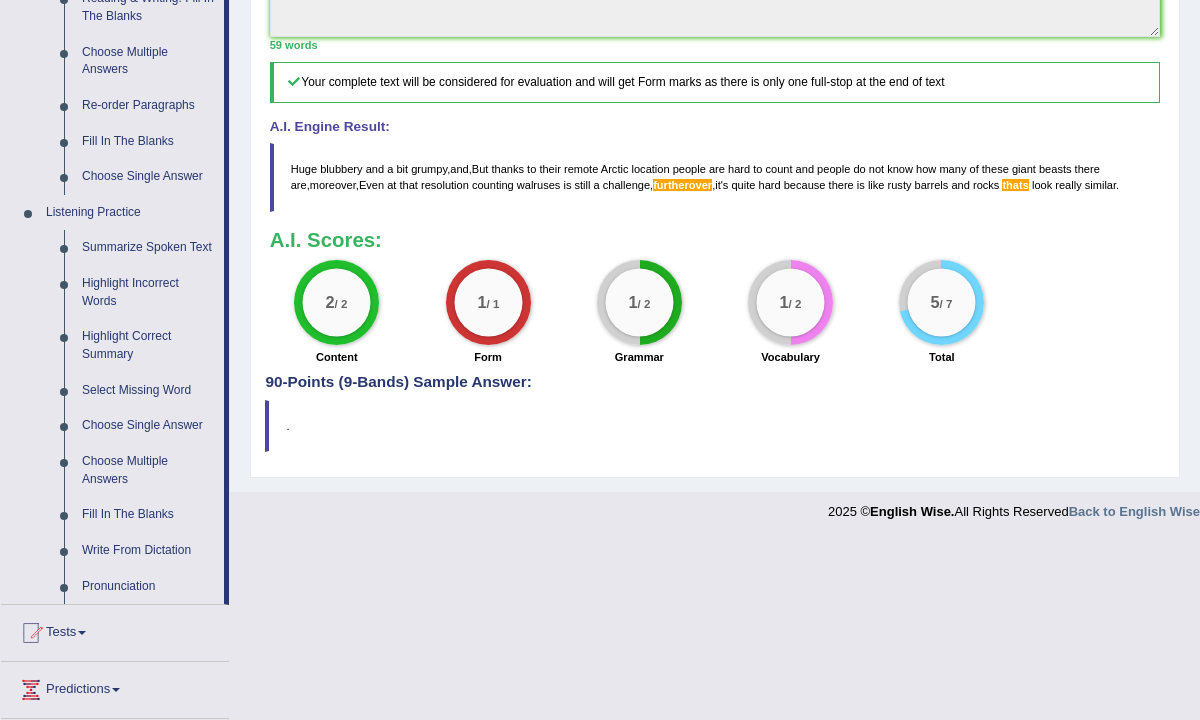 scroll, scrollTop: 680, scrollLeft: 0, axis: vertical 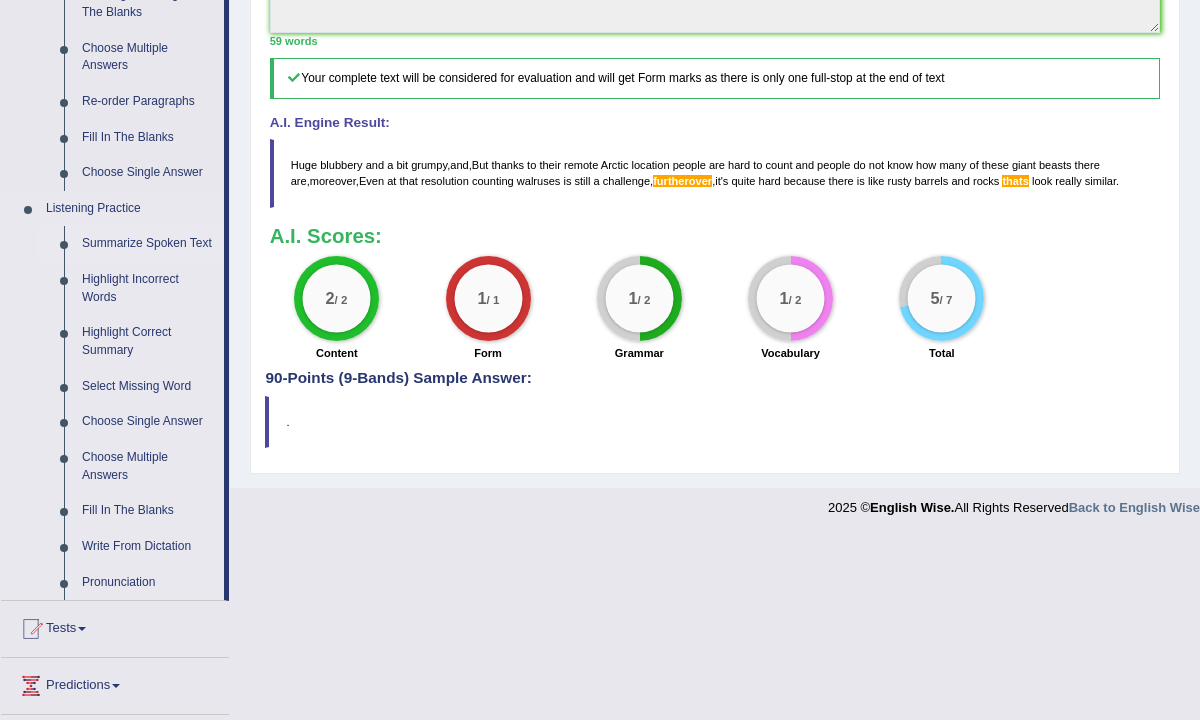 click on "Summarize Spoken Text" at bounding box center (148, 244) 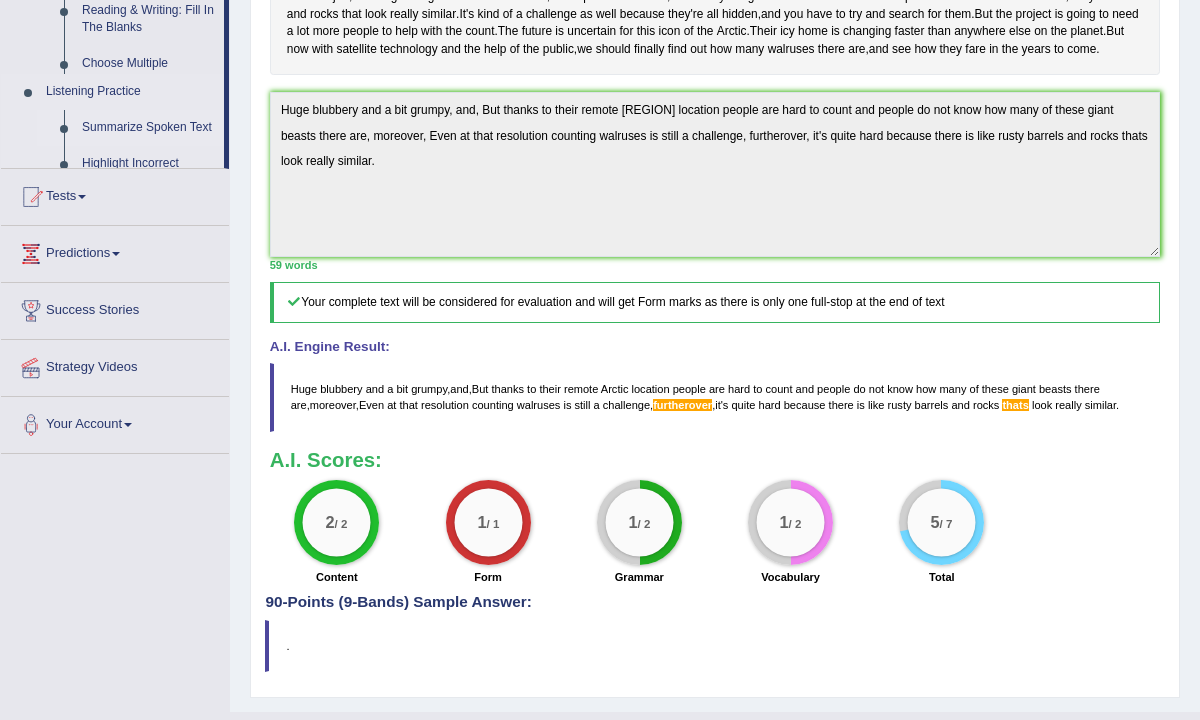scroll, scrollTop: 242, scrollLeft: 0, axis: vertical 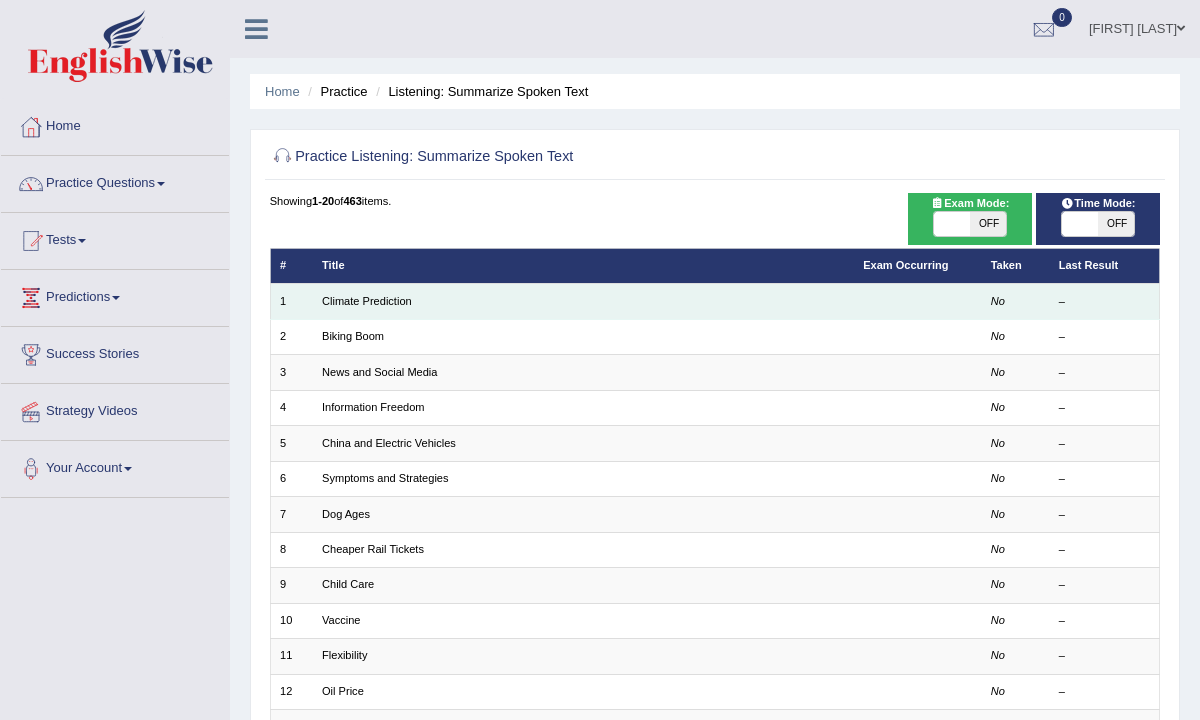 click on "Climate Prediction" at bounding box center (583, 301) 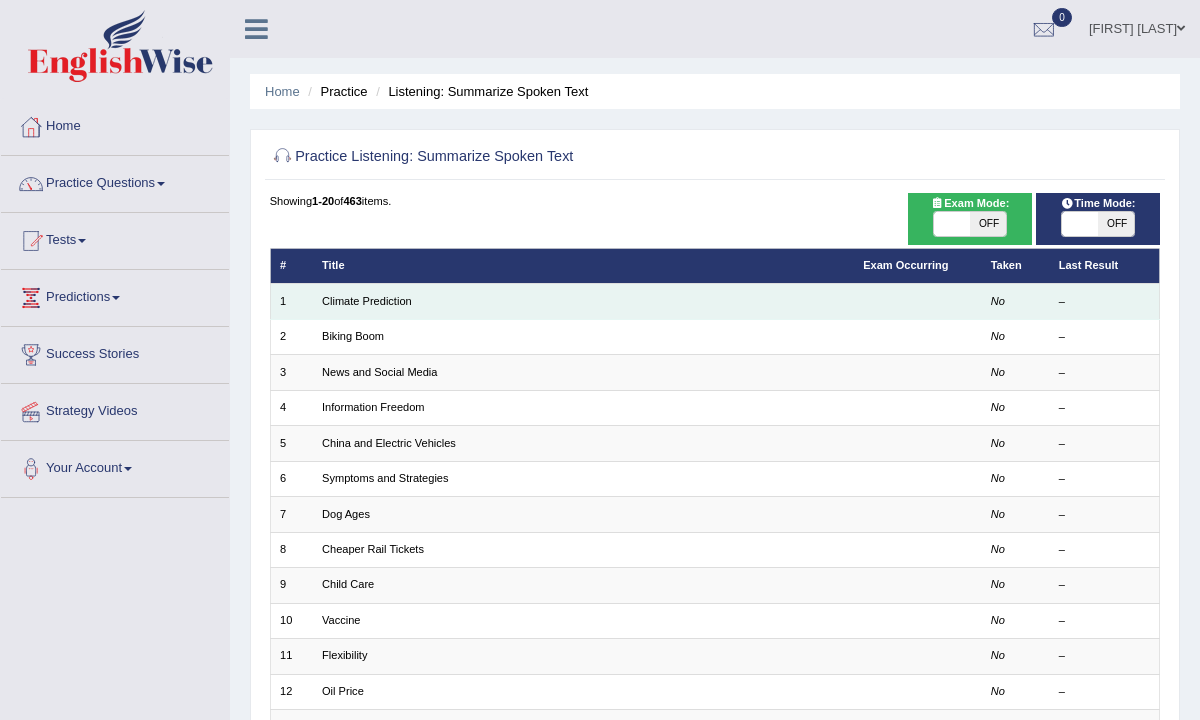 click on "Climate Prediction" at bounding box center (583, 301) 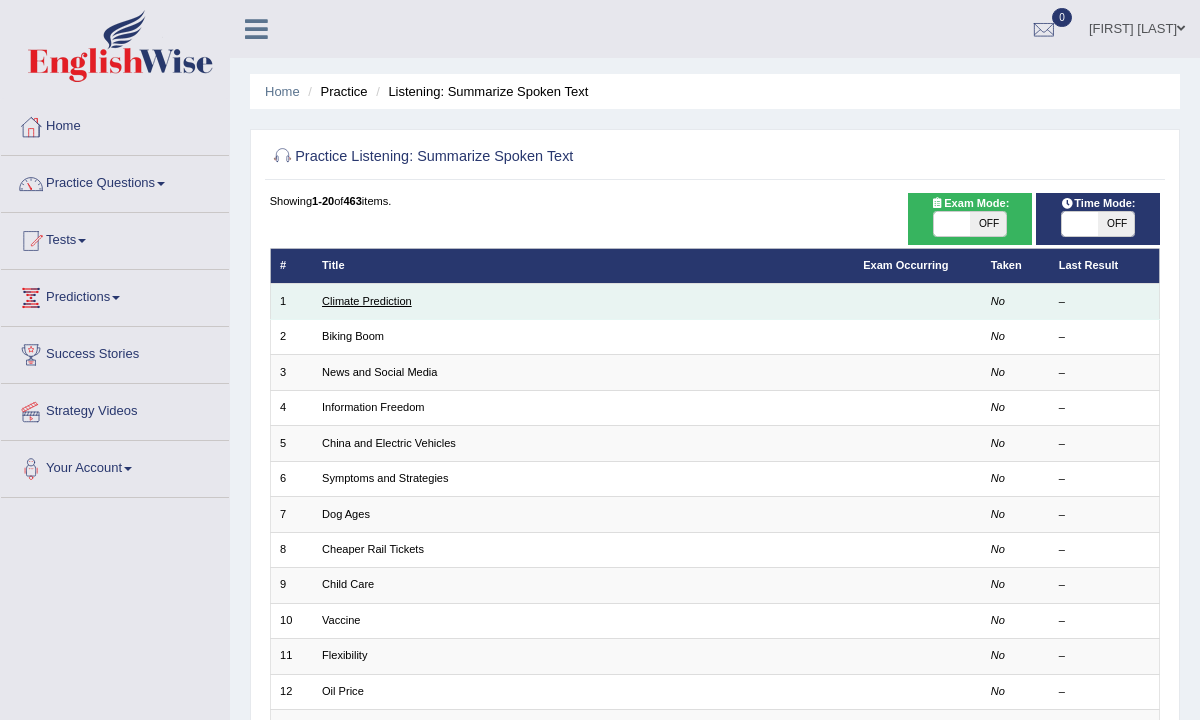 click on "Climate Prediction" at bounding box center (367, 301) 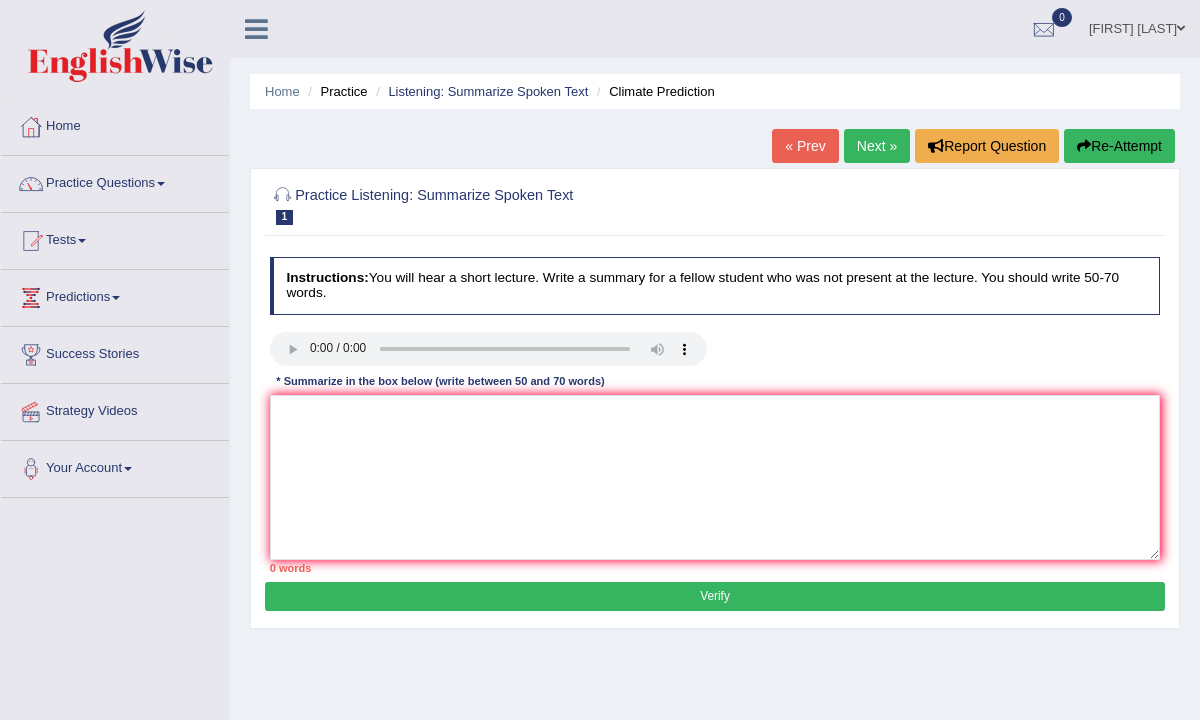 scroll, scrollTop: 0, scrollLeft: 0, axis: both 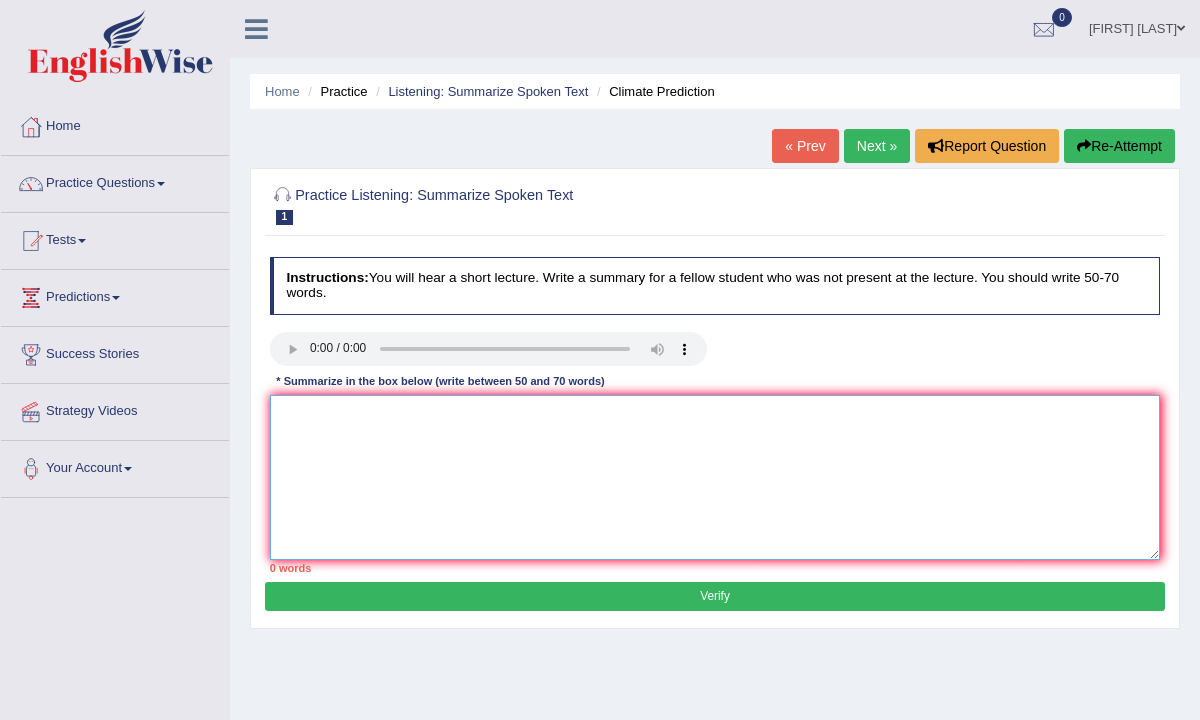click at bounding box center (715, 477) 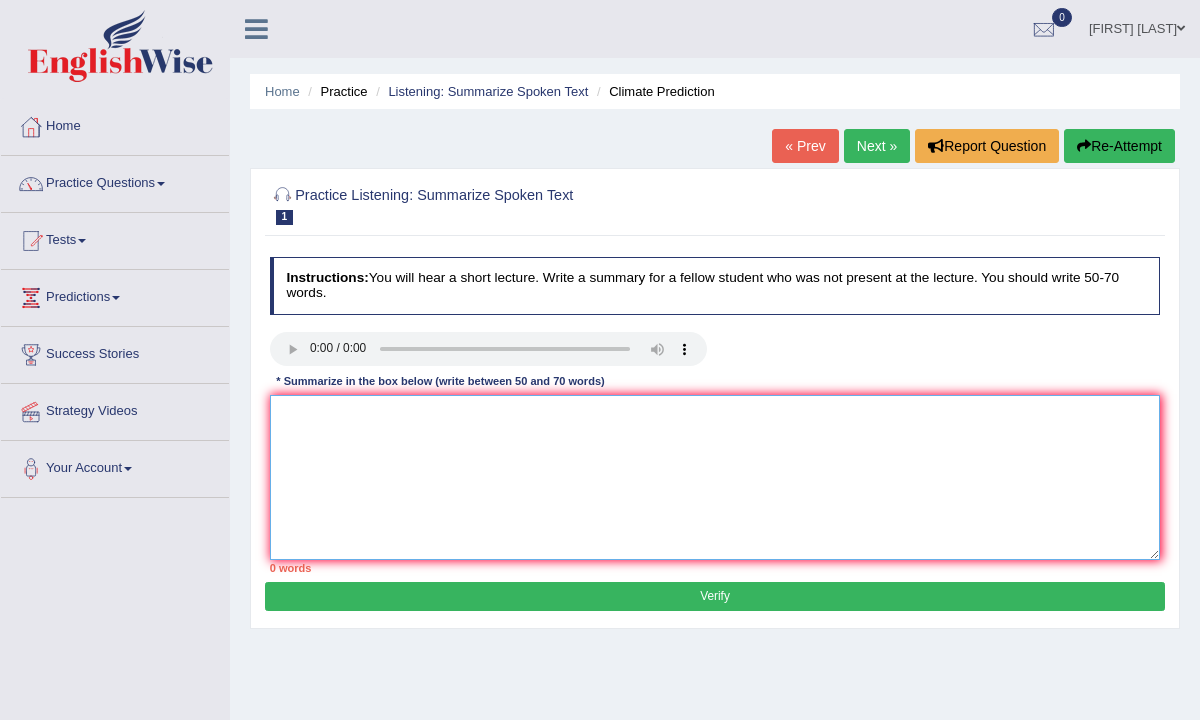 click at bounding box center (715, 477) 